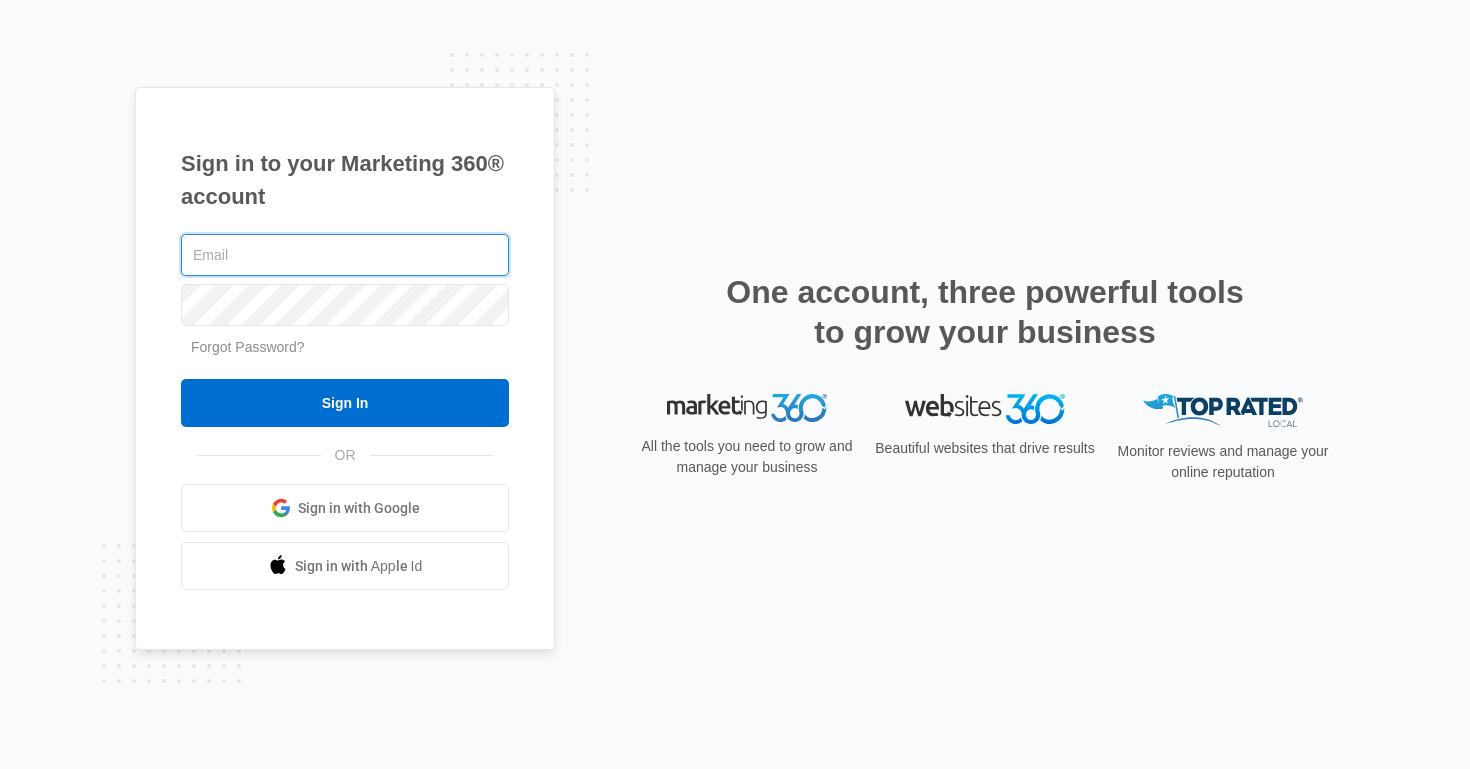 scroll, scrollTop: 0, scrollLeft: 0, axis: both 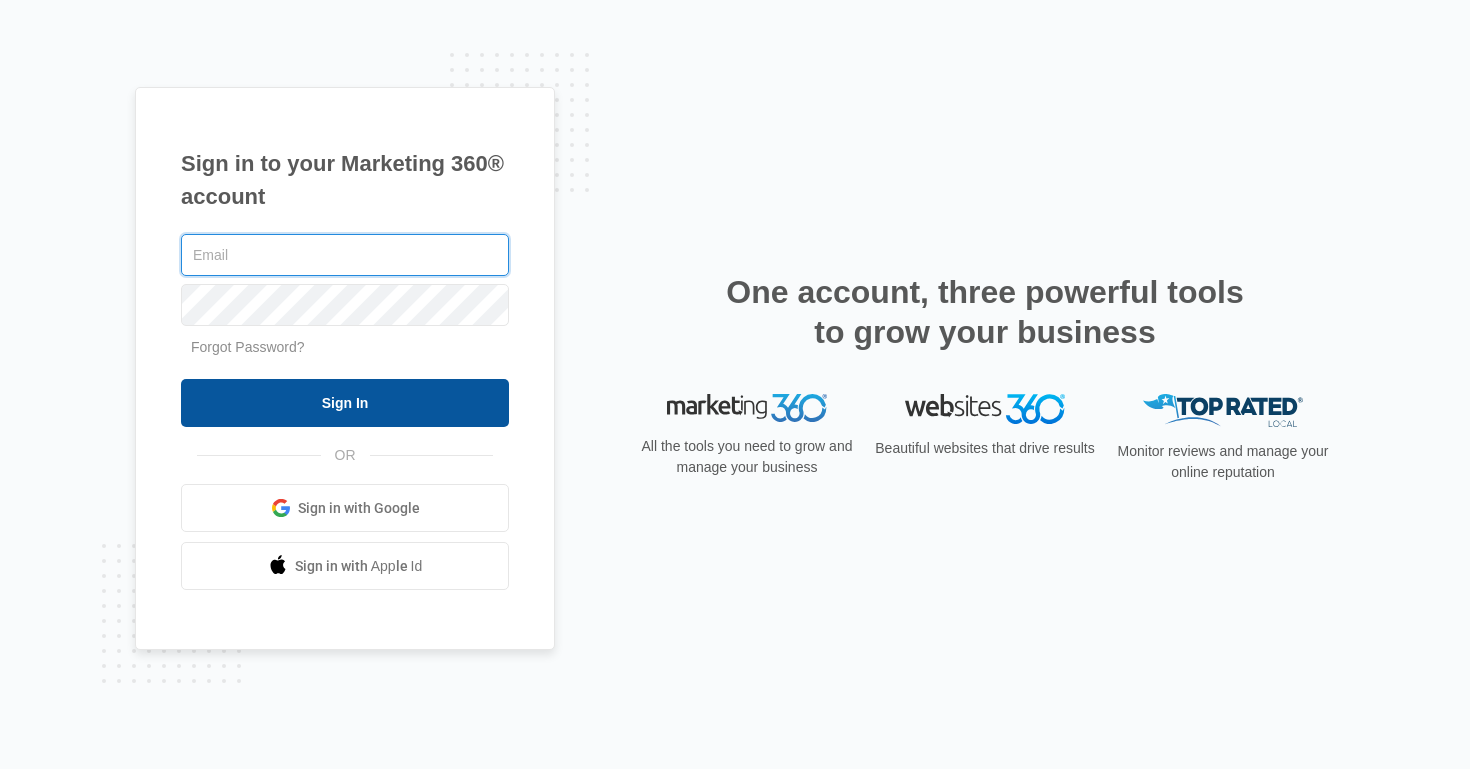 type on "[EMAIL]" 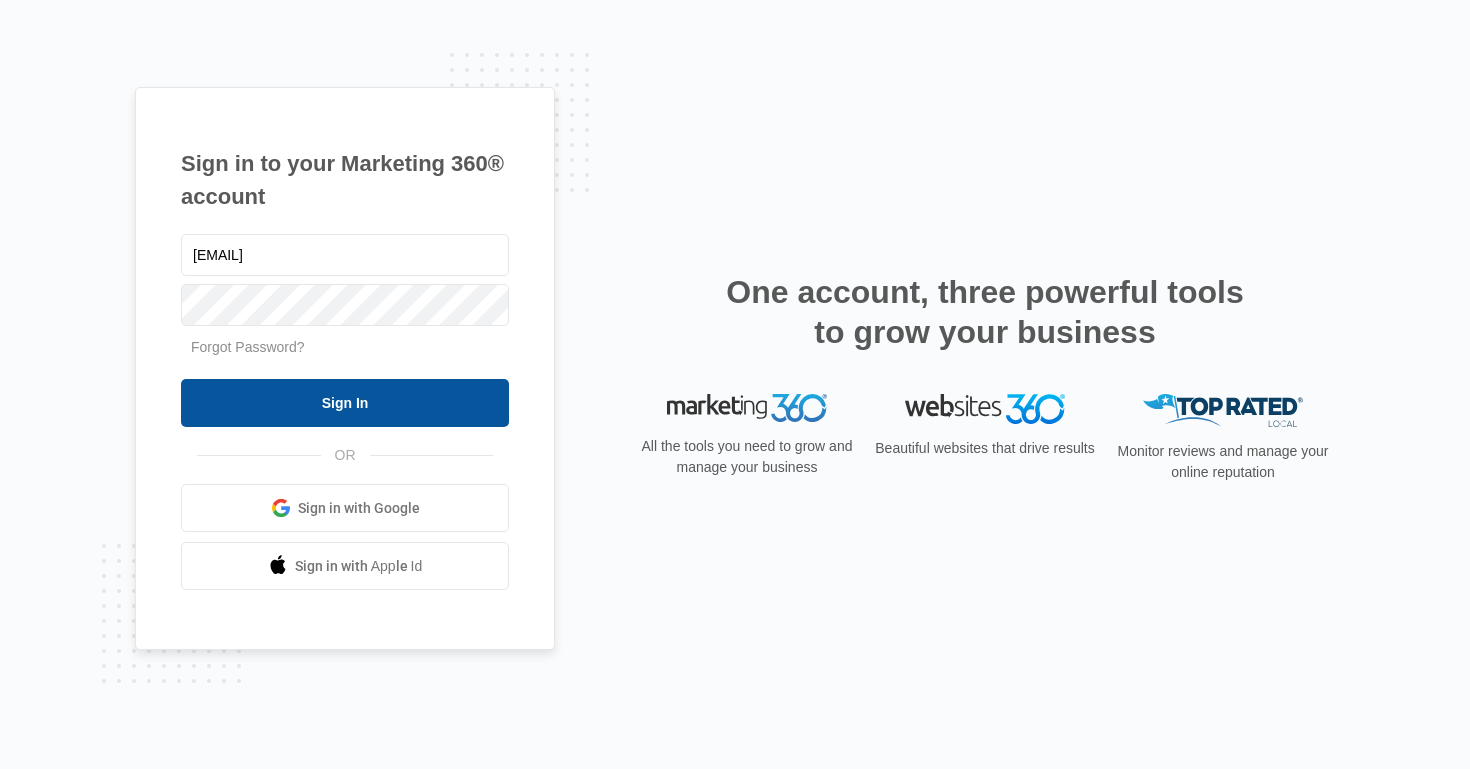 click on "Sign In" at bounding box center (345, 403) 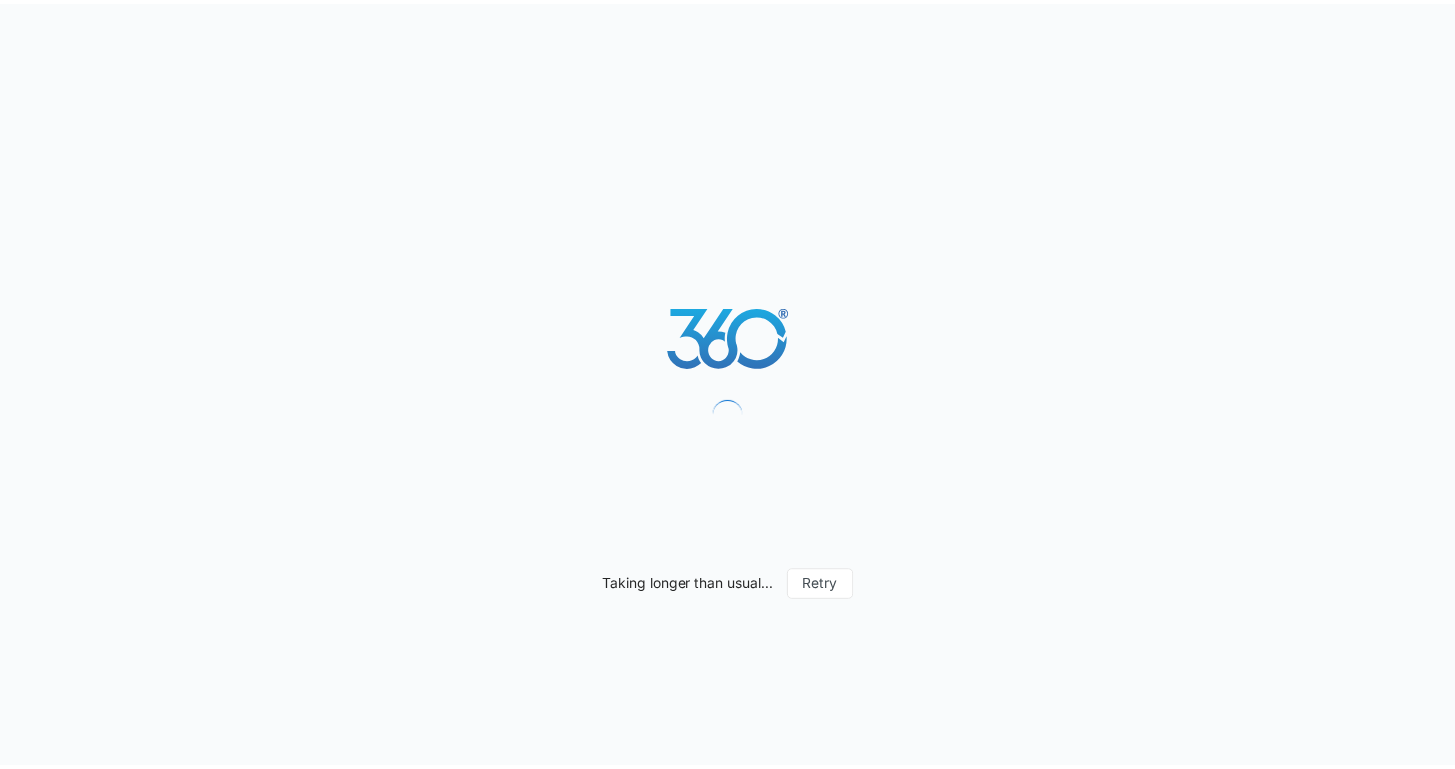 scroll, scrollTop: 0, scrollLeft: 0, axis: both 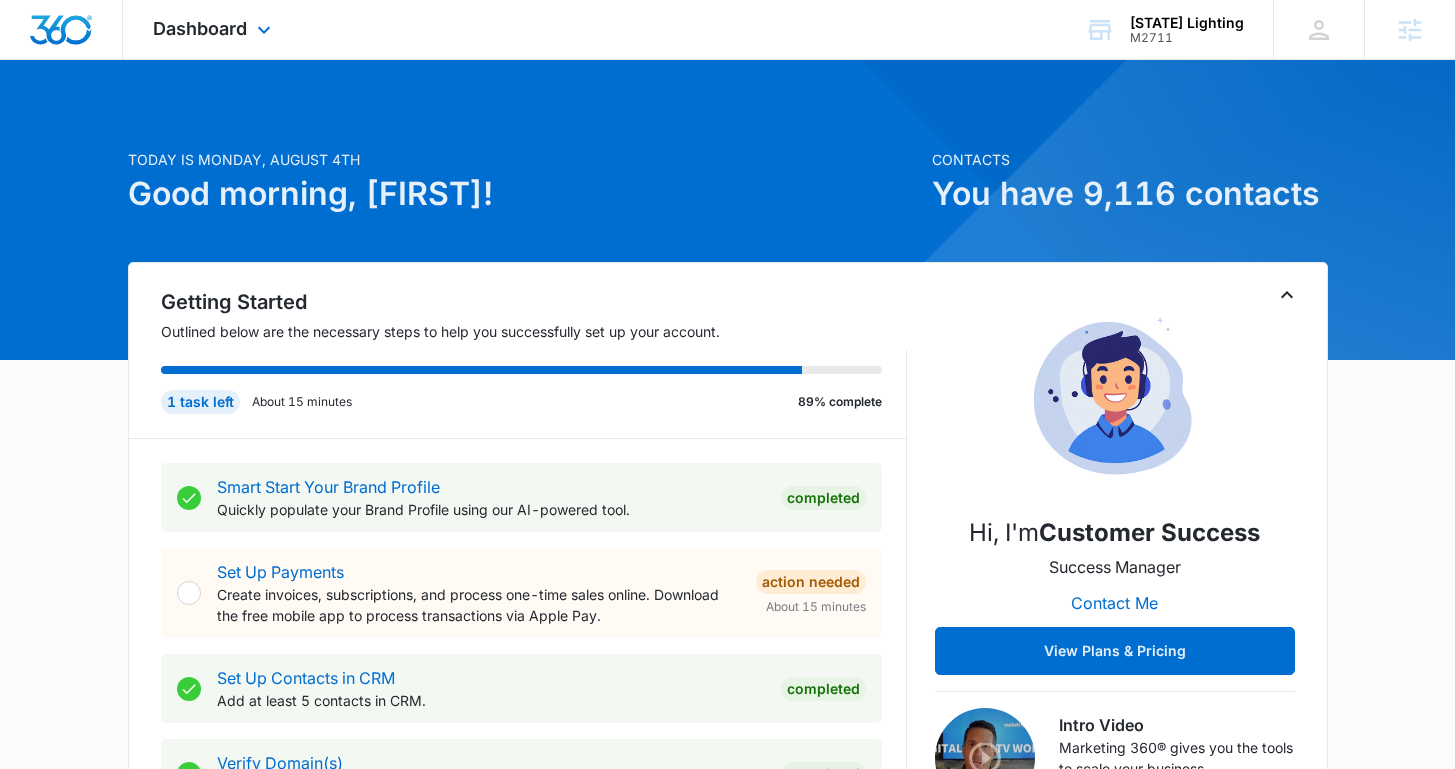 click on "Dashboard Apps Reputation Websites Forms CRM Email Social Content Ads Intelligence Files Brand Settings" at bounding box center [214, 29] 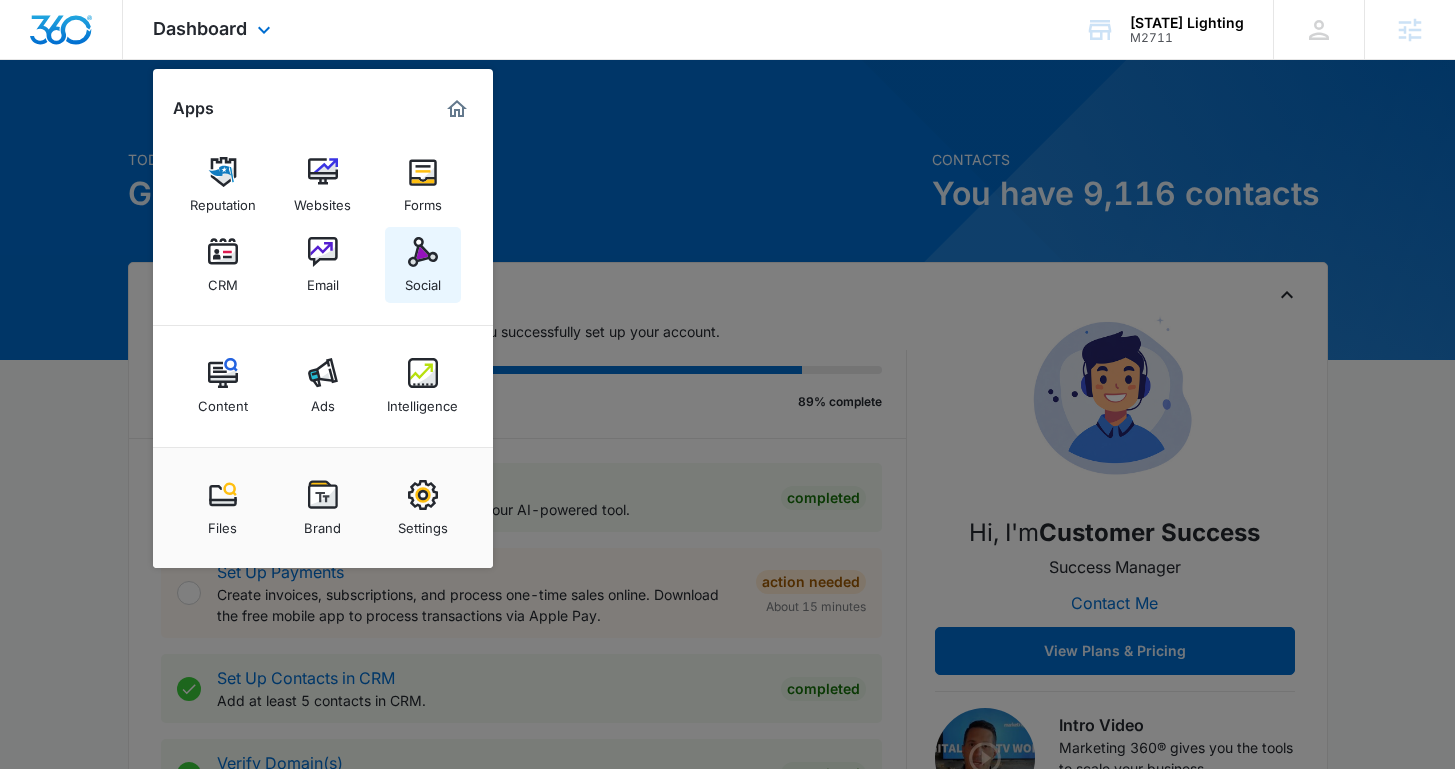 click on "Social" at bounding box center [423, 280] 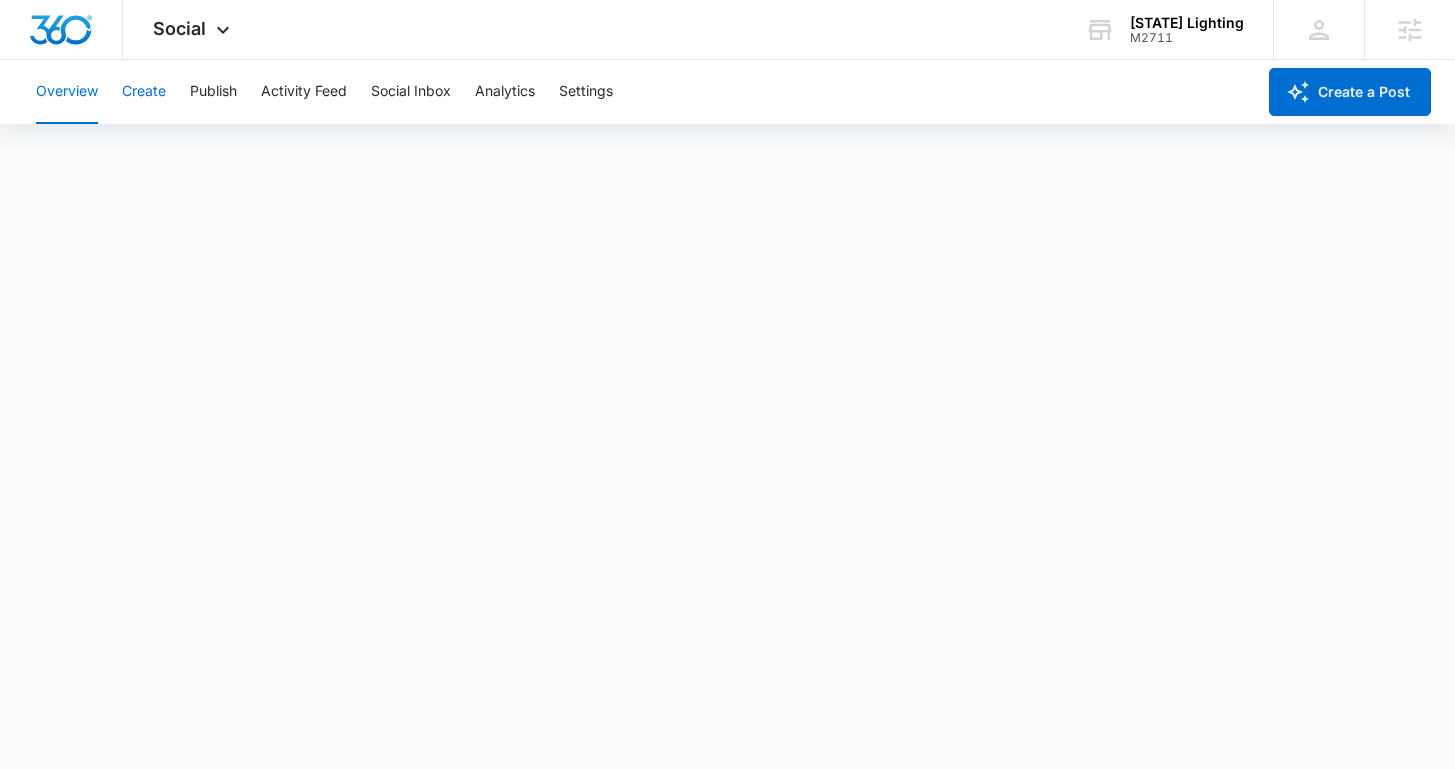 click on "Create" at bounding box center [144, 92] 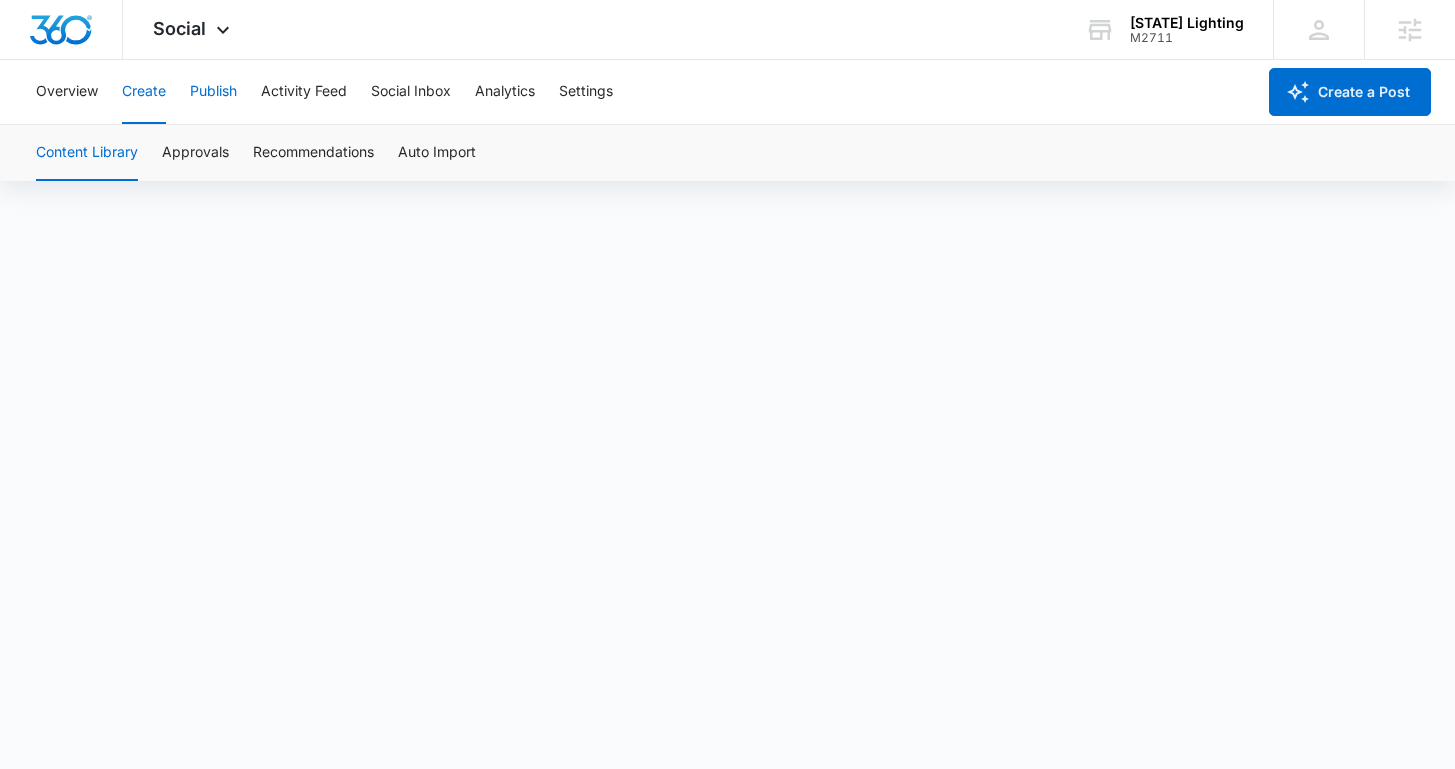 click on "Publish" at bounding box center [213, 92] 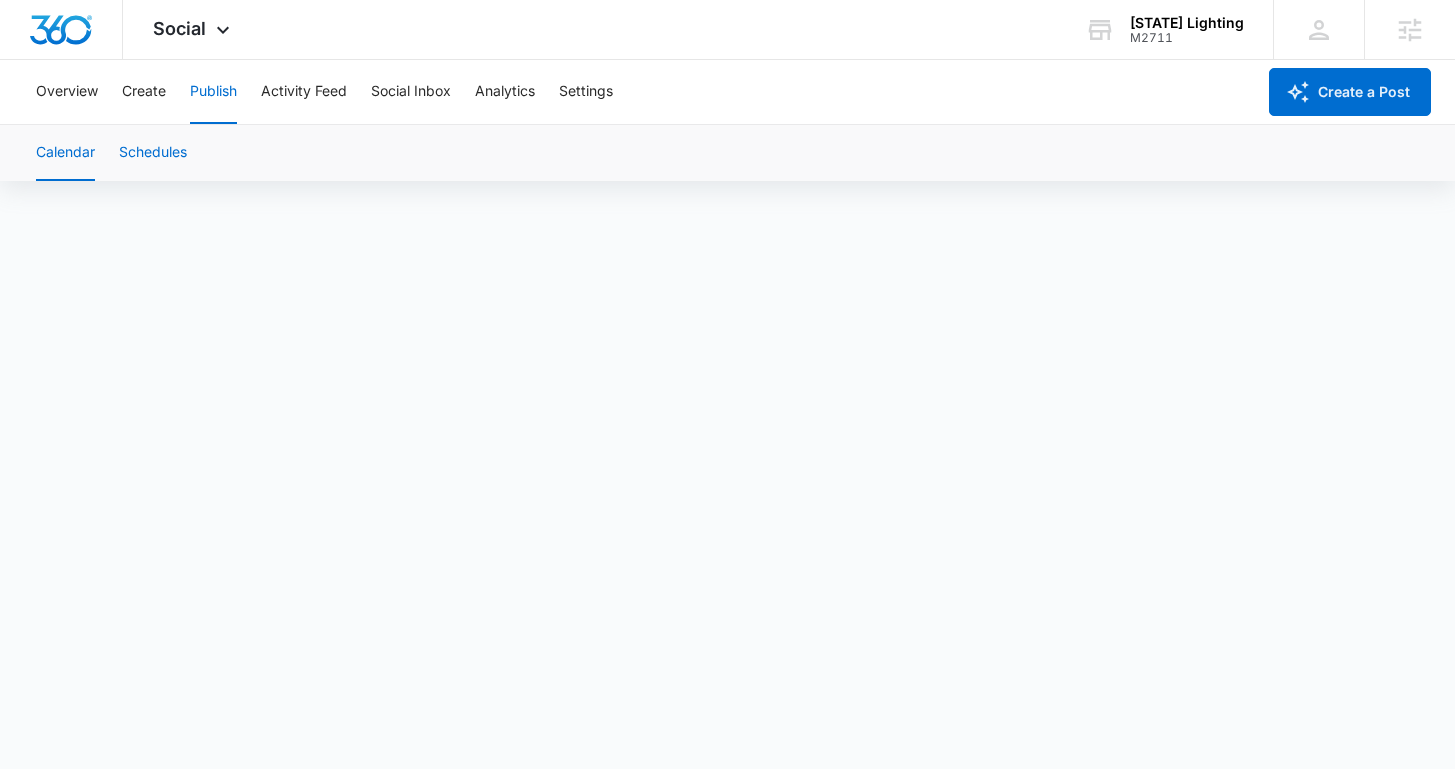 click on "Schedules" at bounding box center (153, 153) 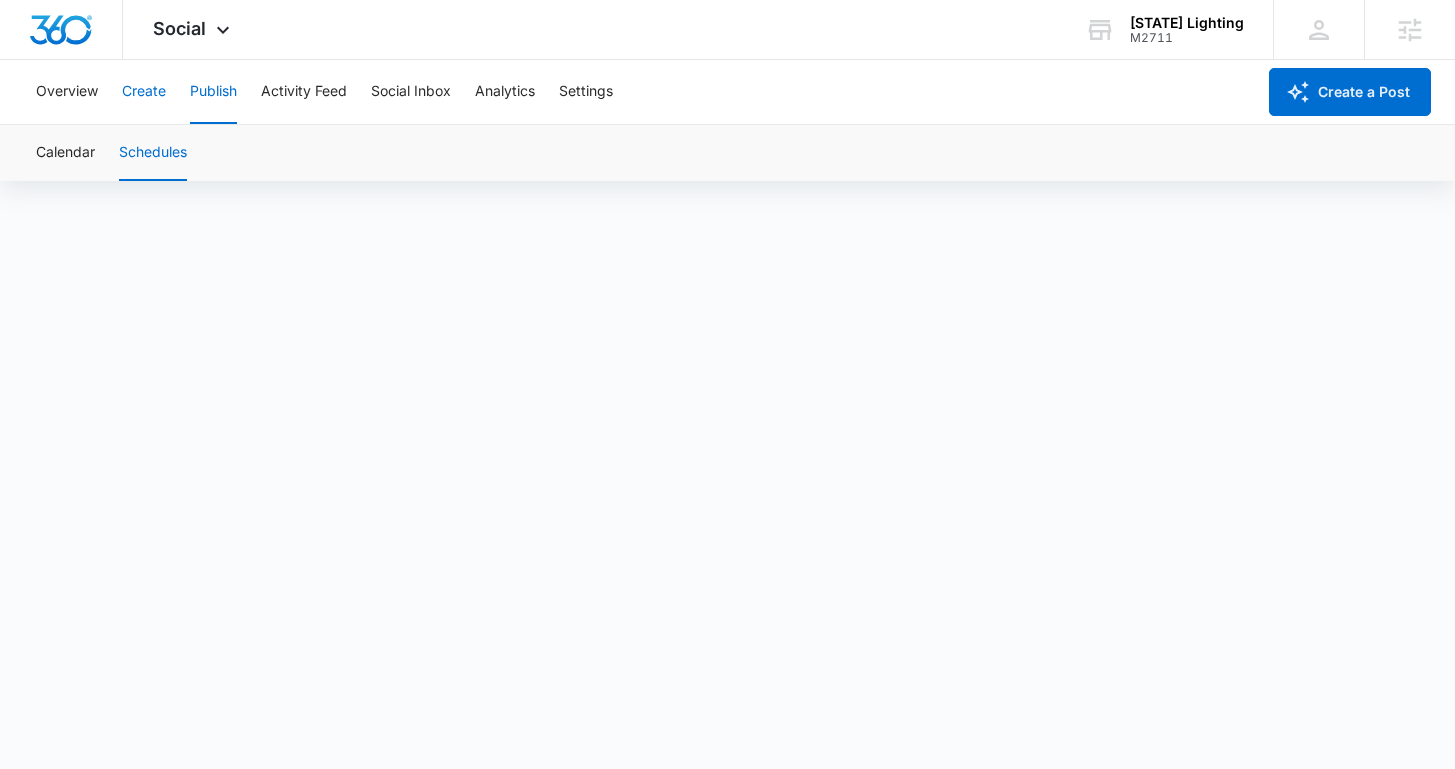 click on "Create" at bounding box center (144, 92) 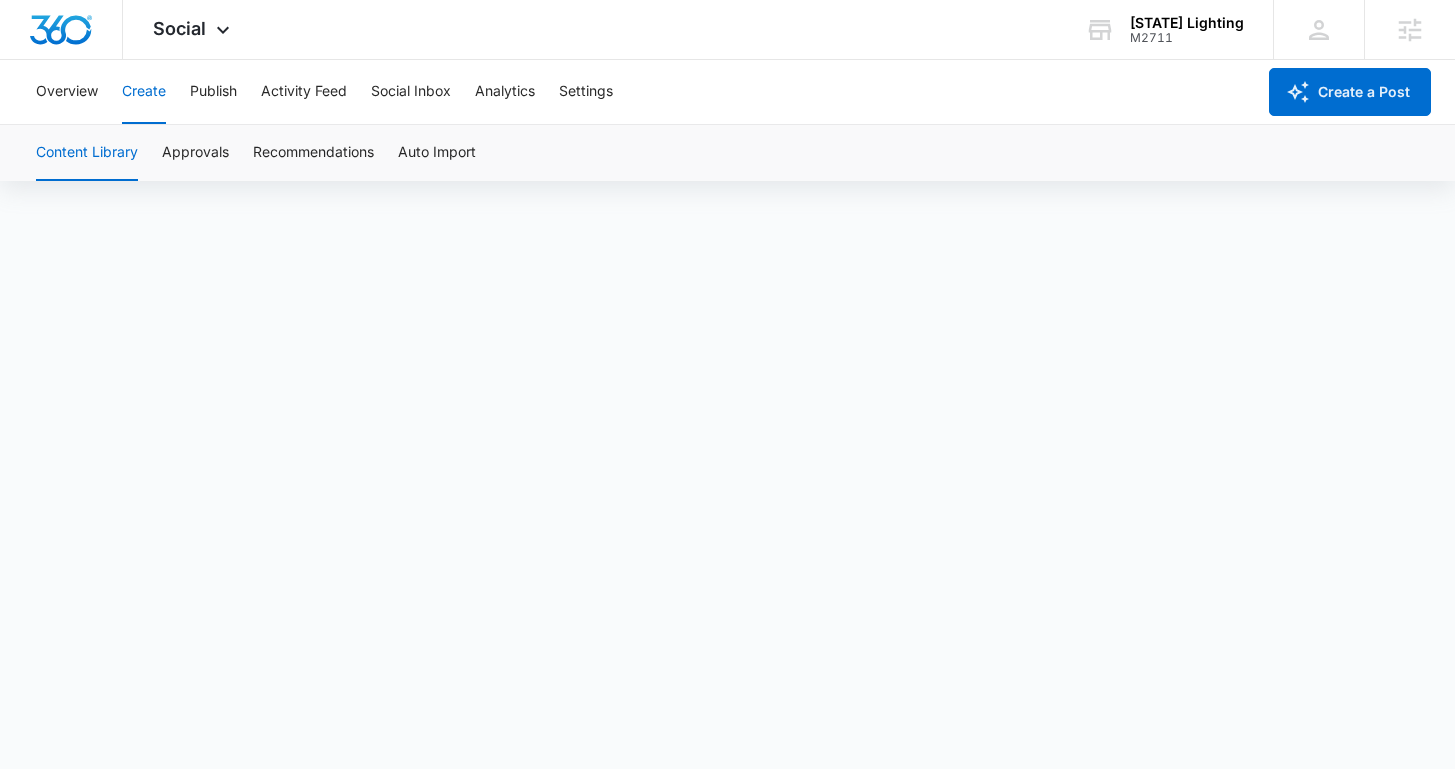 scroll, scrollTop: 14, scrollLeft: 0, axis: vertical 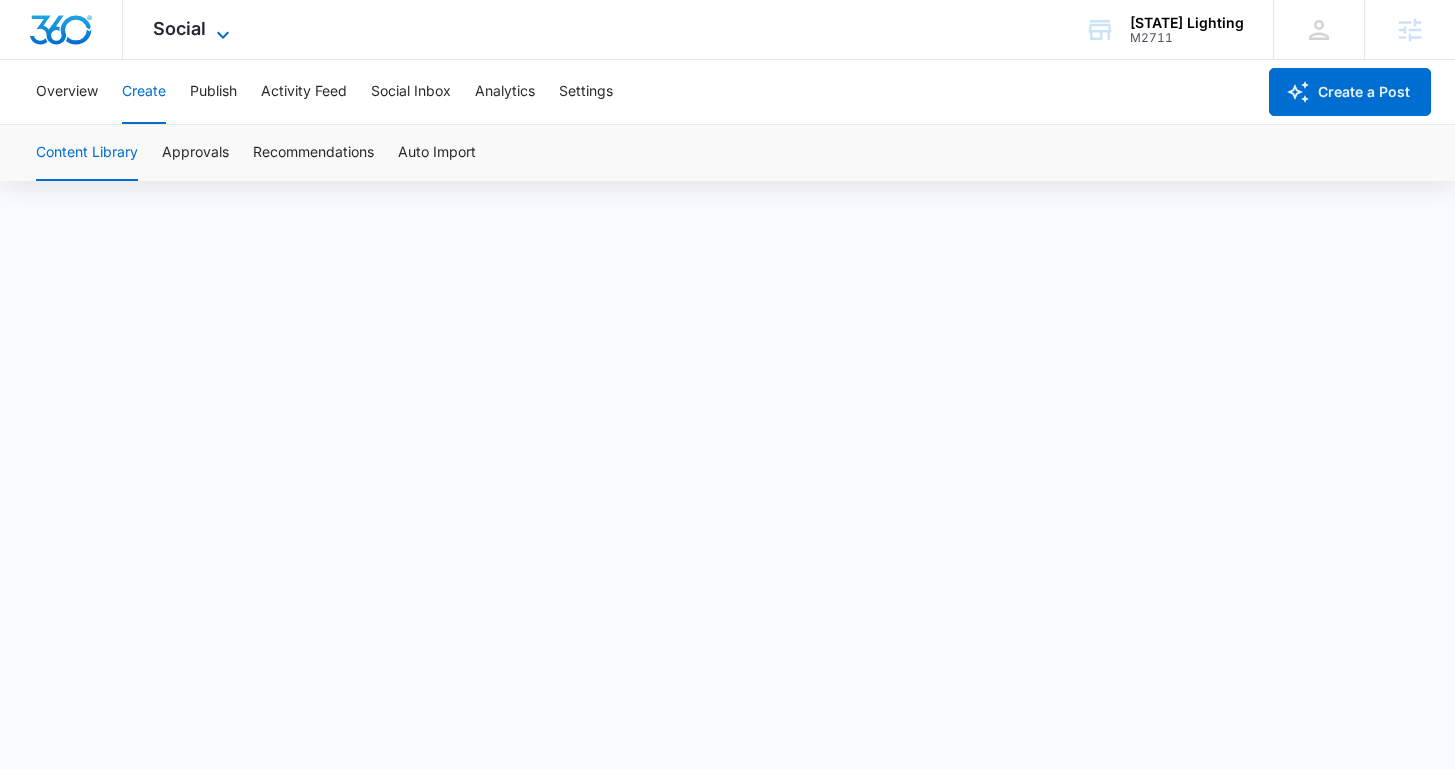 click on "Social" at bounding box center (179, 28) 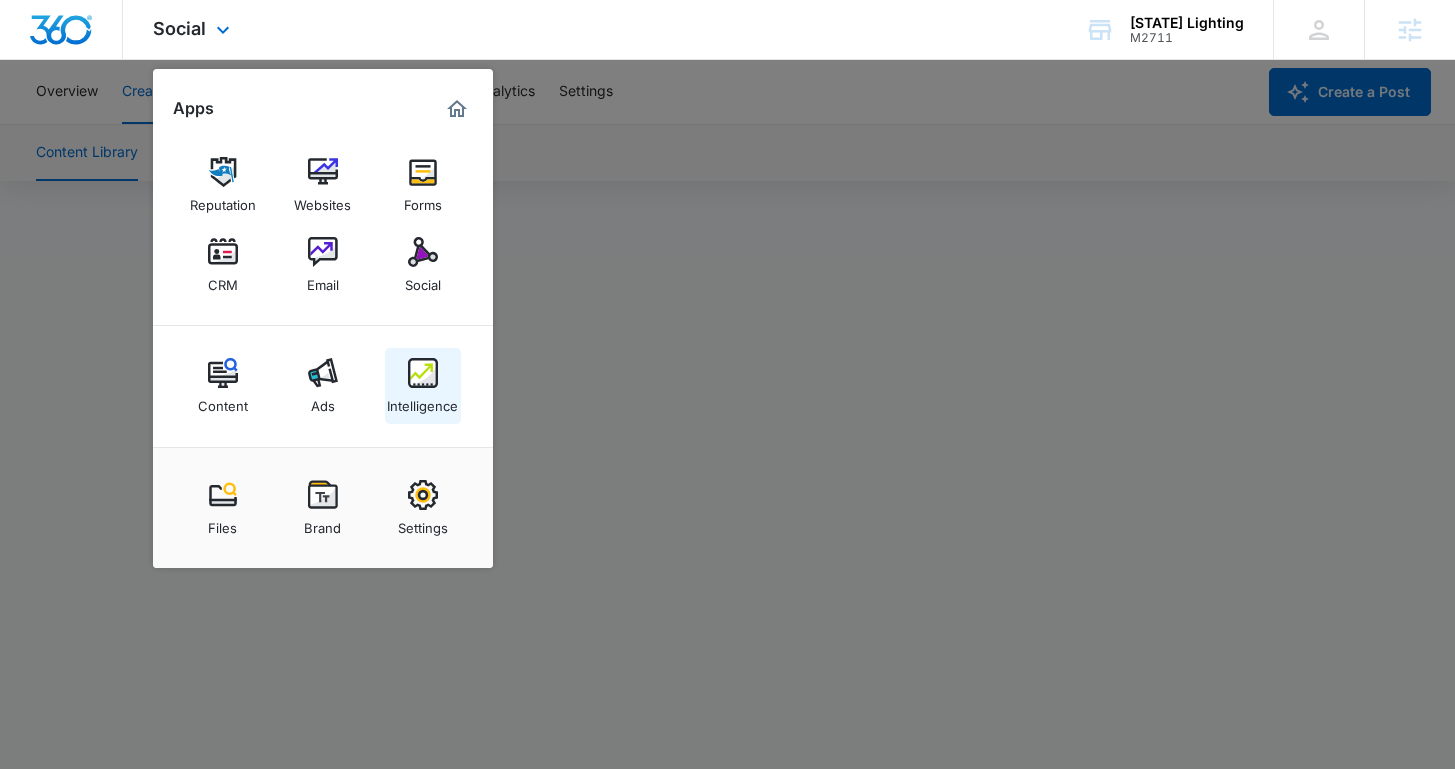 click on "Intelligence" at bounding box center (423, 386) 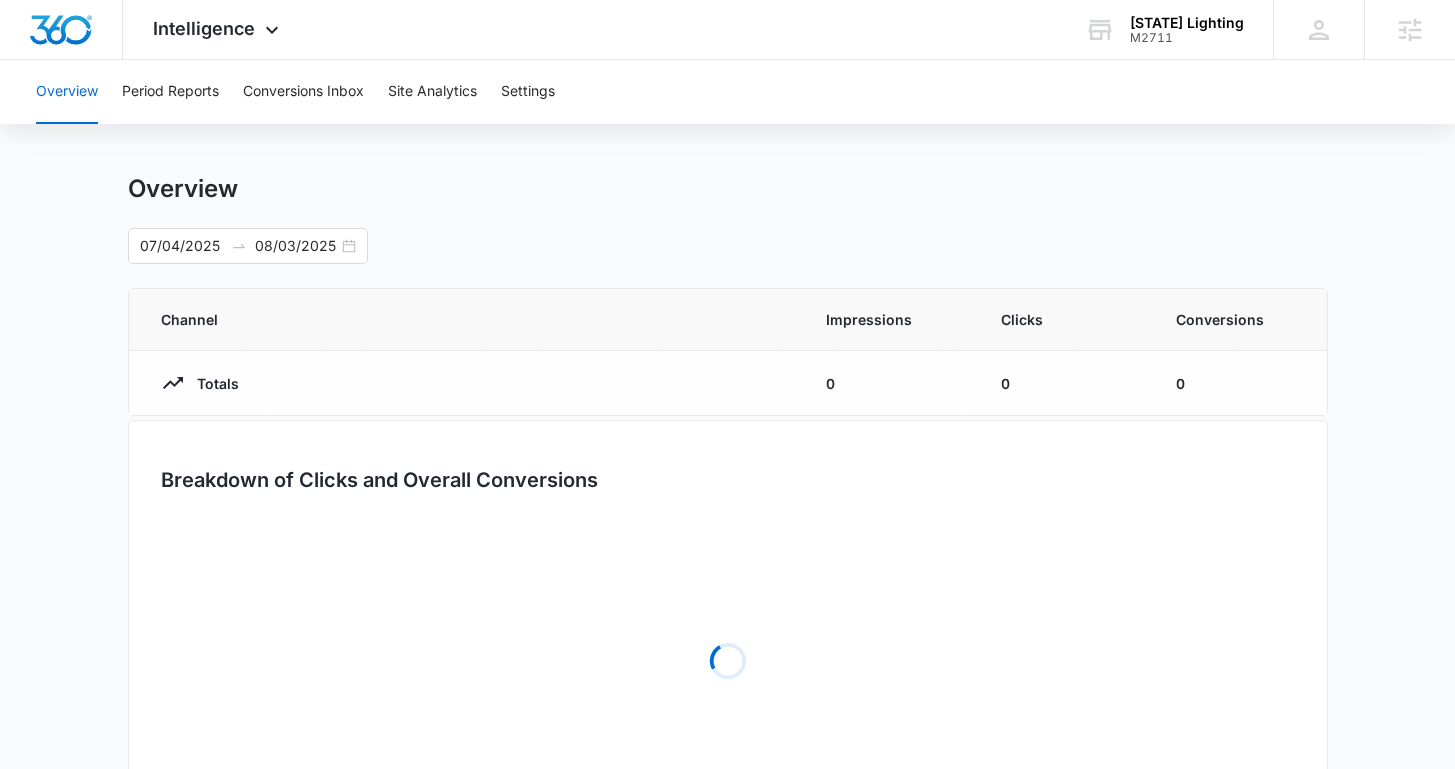 scroll, scrollTop: 0, scrollLeft: 0, axis: both 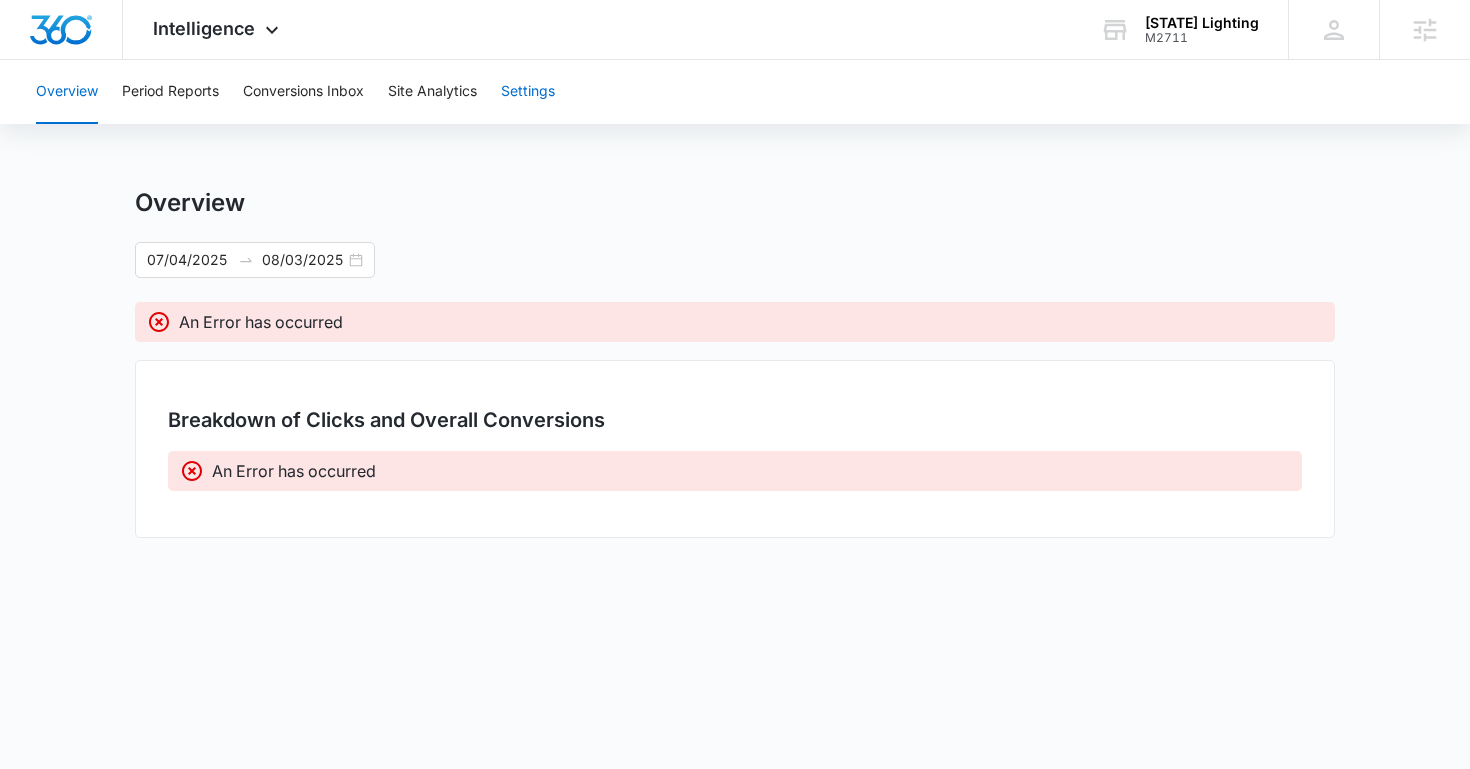 click on "Settings" at bounding box center (528, 92) 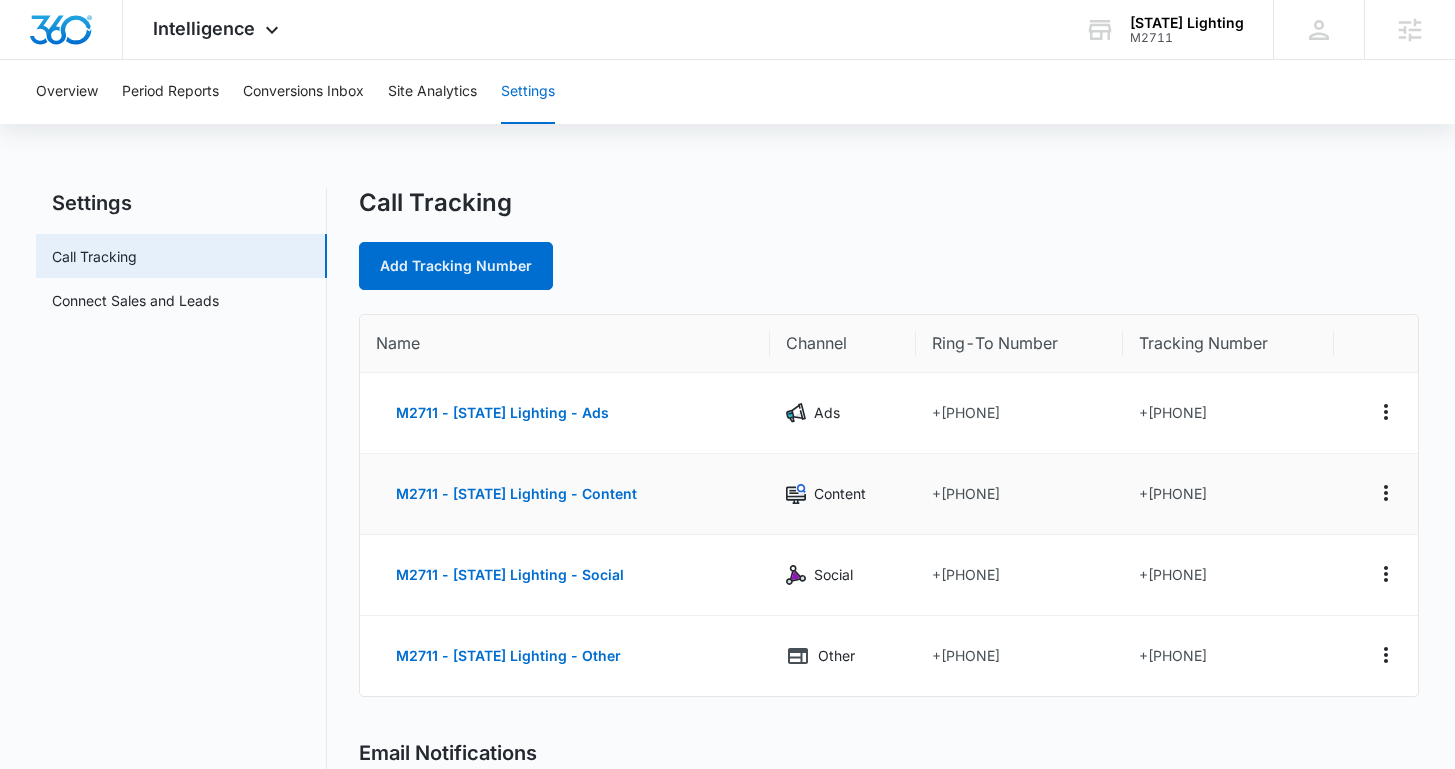 drag, startPoint x: 1078, startPoint y: 493, endPoint x: 948, endPoint y: 493, distance: 130 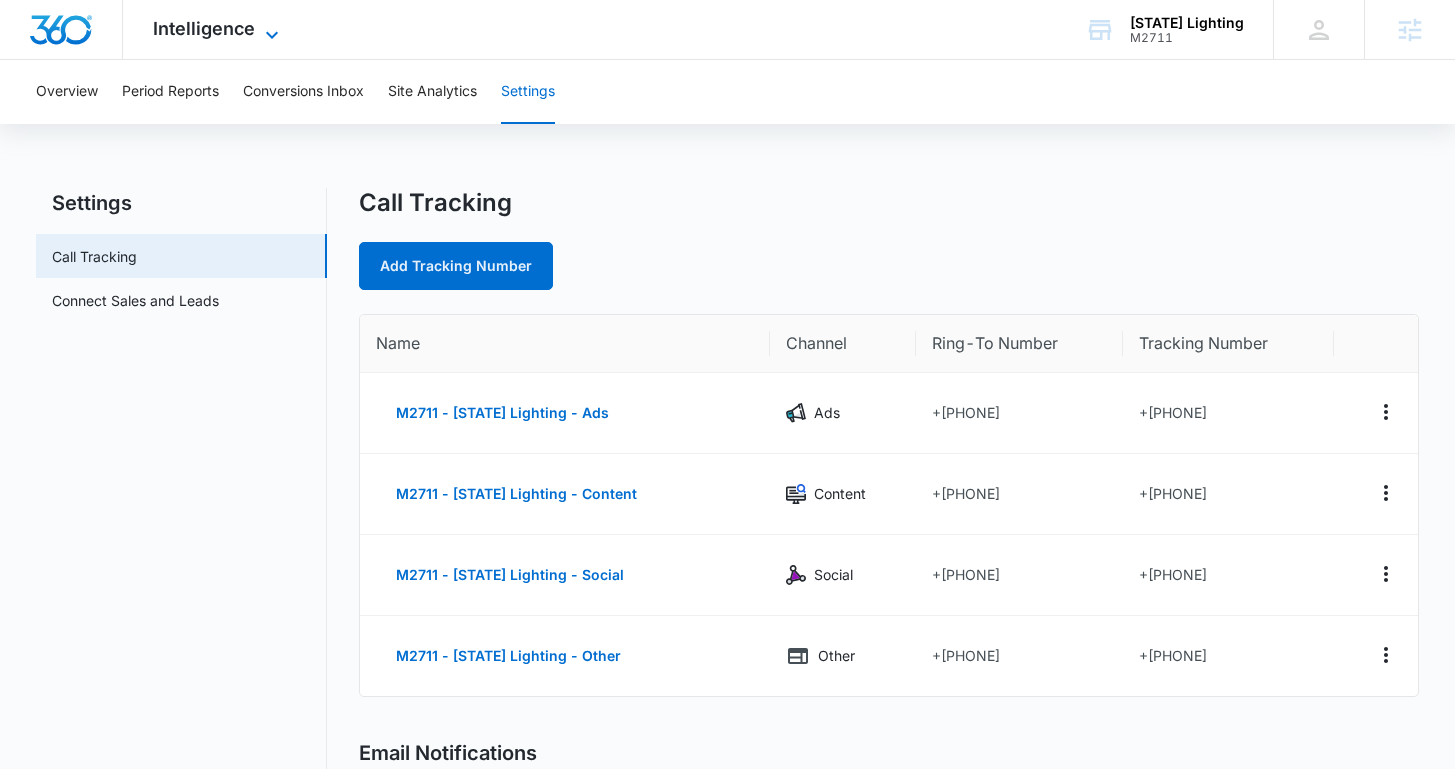 click 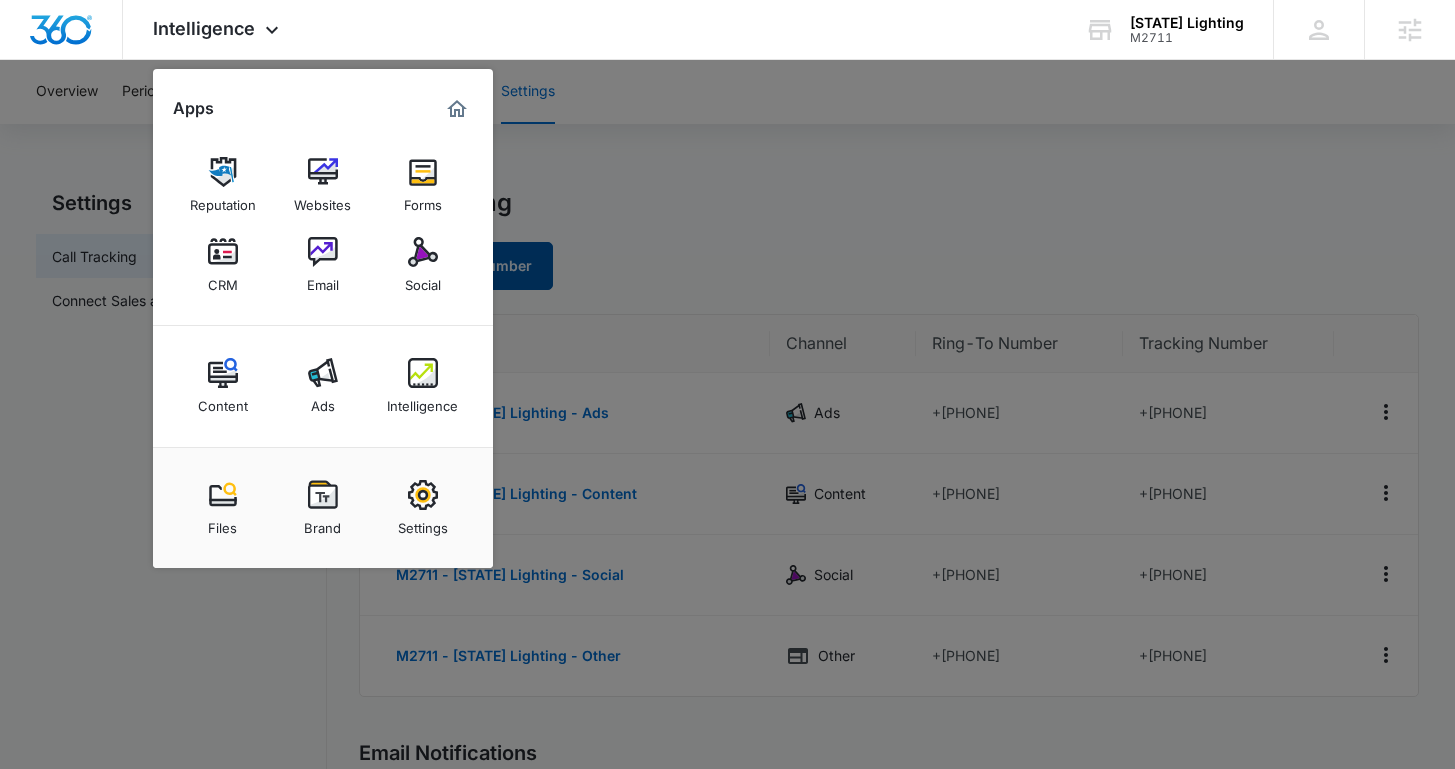 click on "Social" at bounding box center [423, 280] 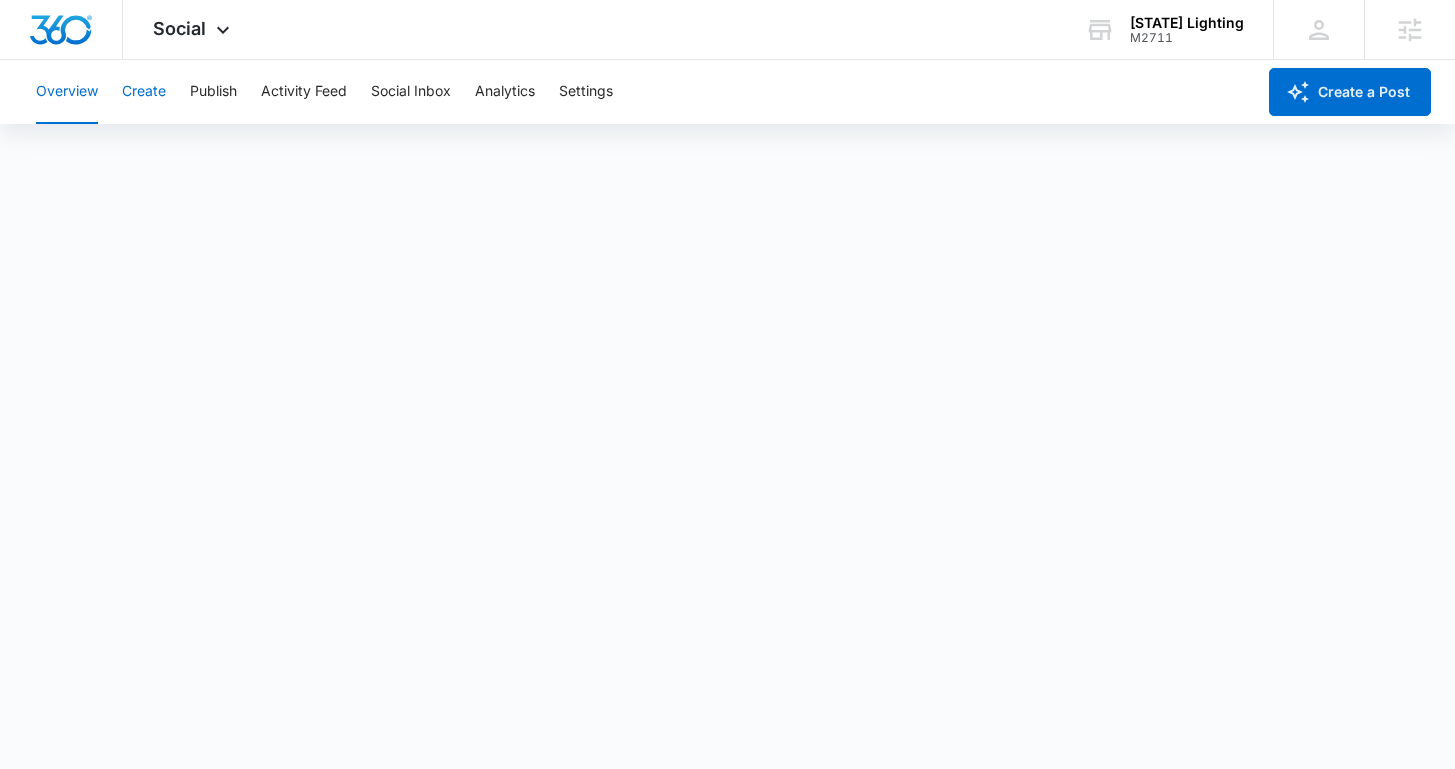click on "Create" at bounding box center (144, 92) 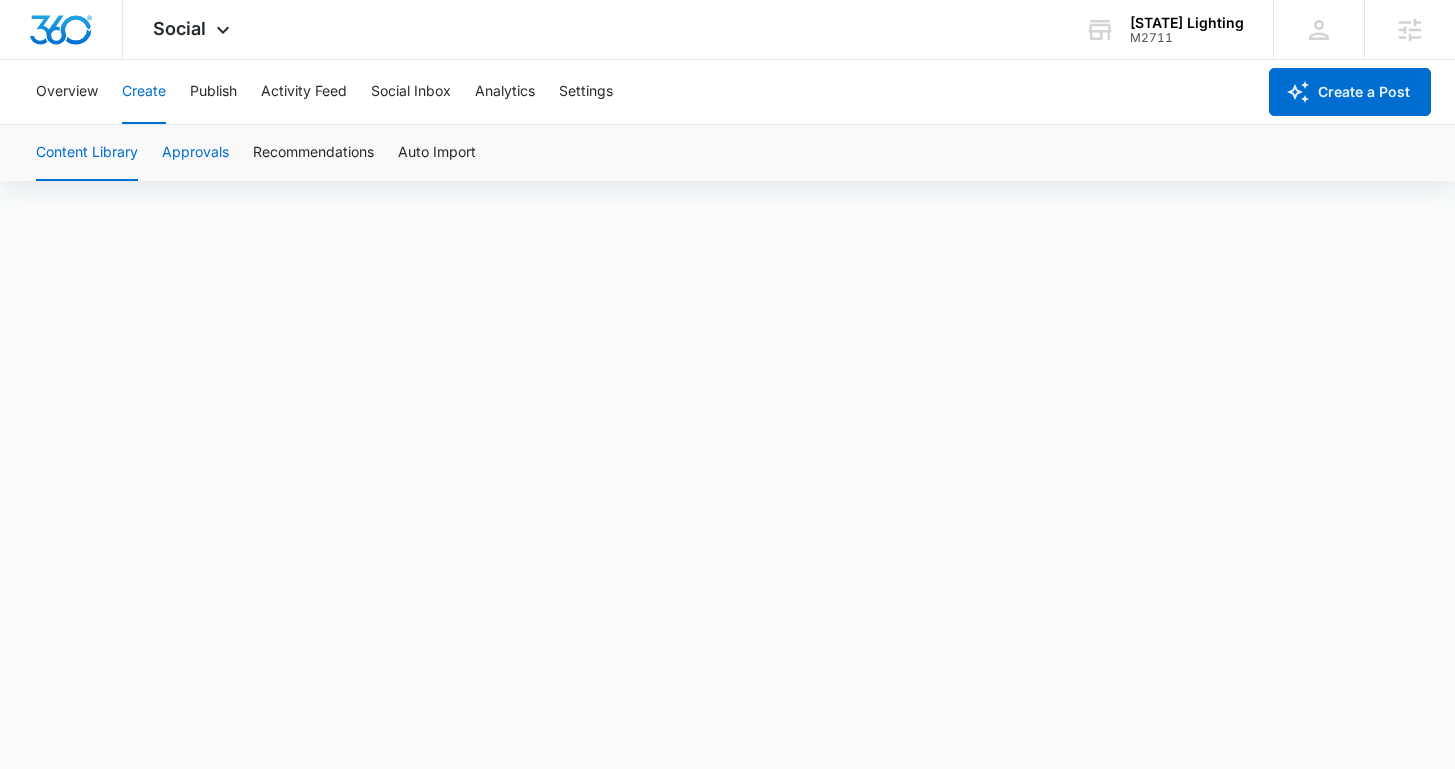 click on "Approvals" at bounding box center [195, 153] 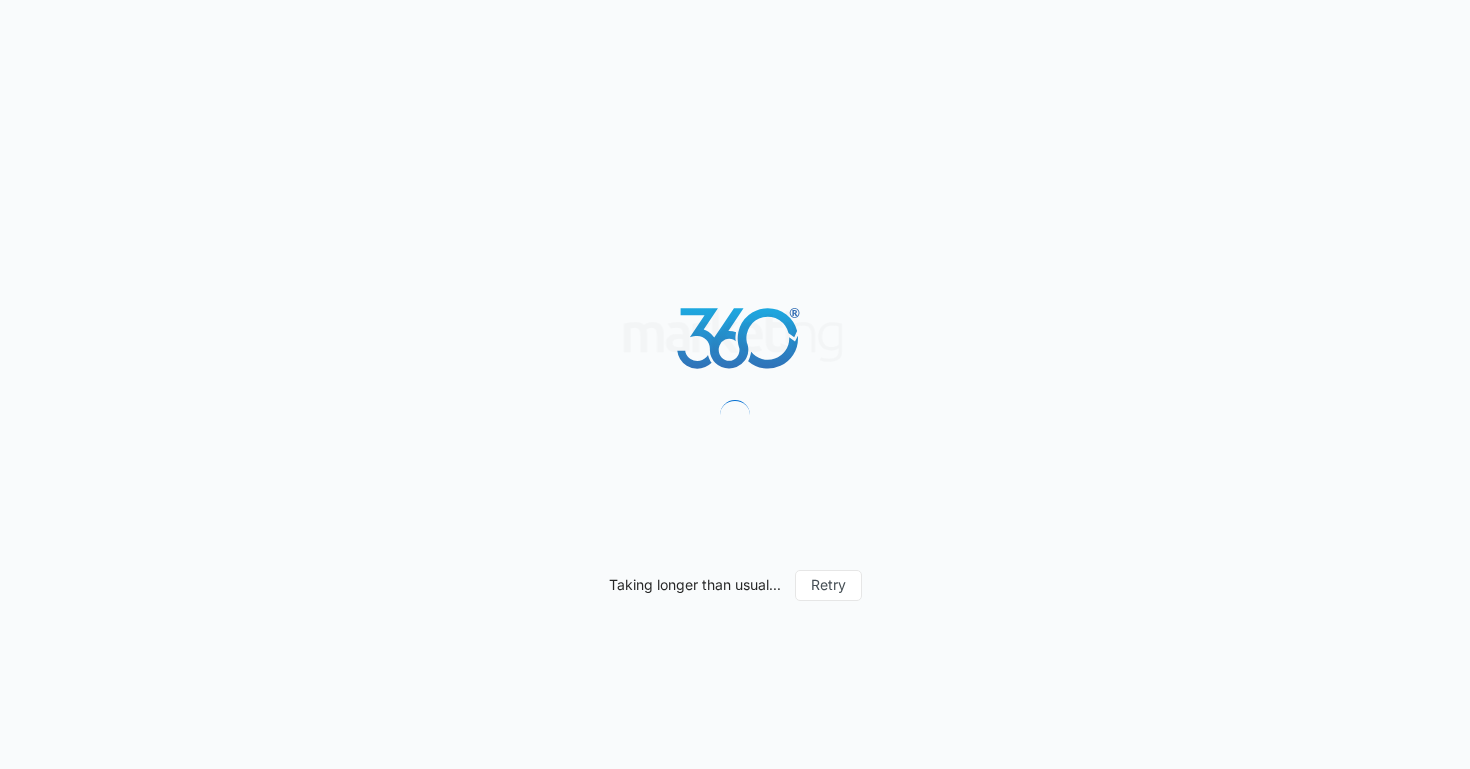 scroll, scrollTop: 0, scrollLeft: 0, axis: both 